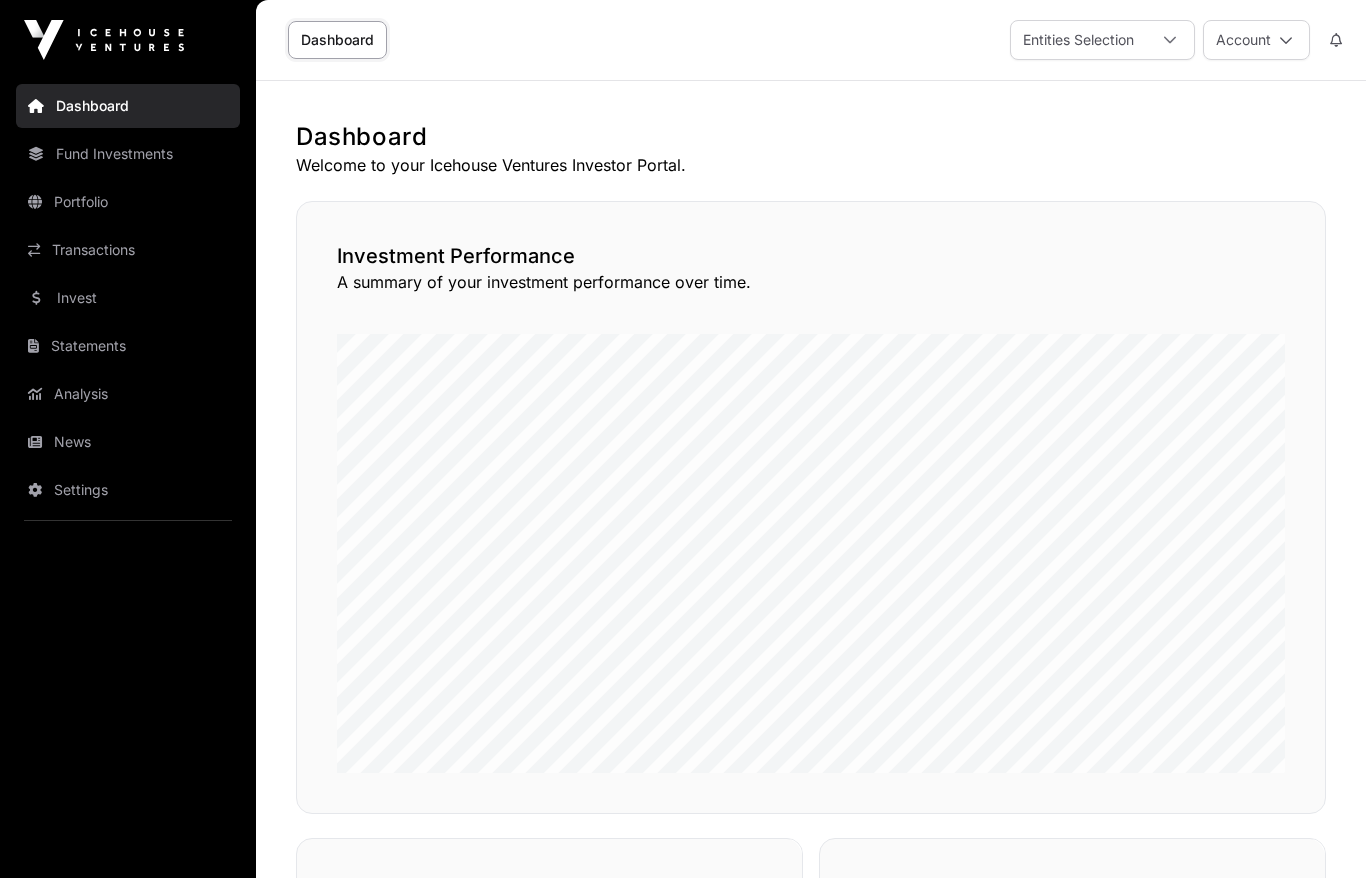 scroll, scrollTop: 0, scrollLeft: 0, axis: both 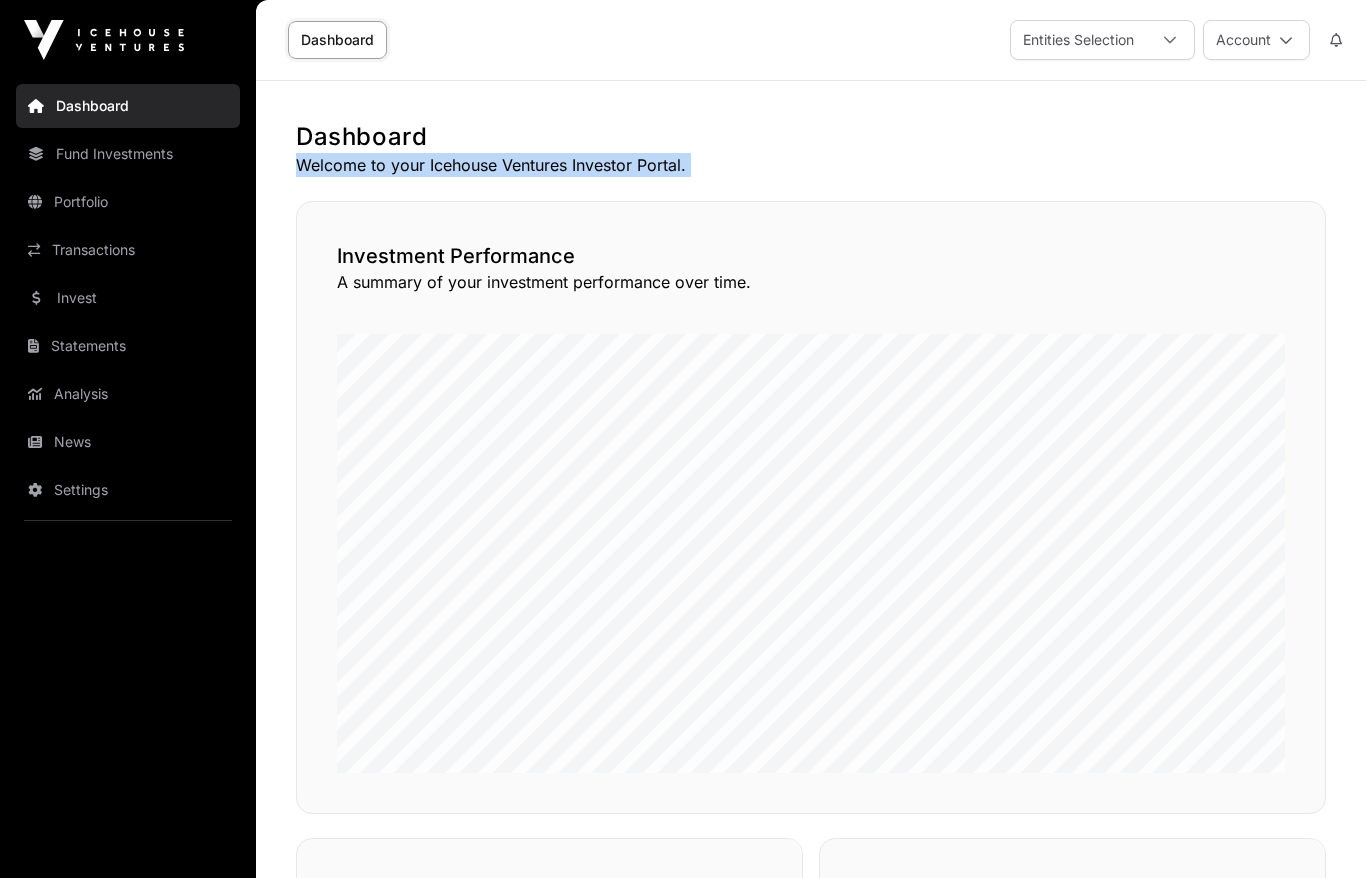 click on "Welcome to your Icehouse Ventures Investor Portal." 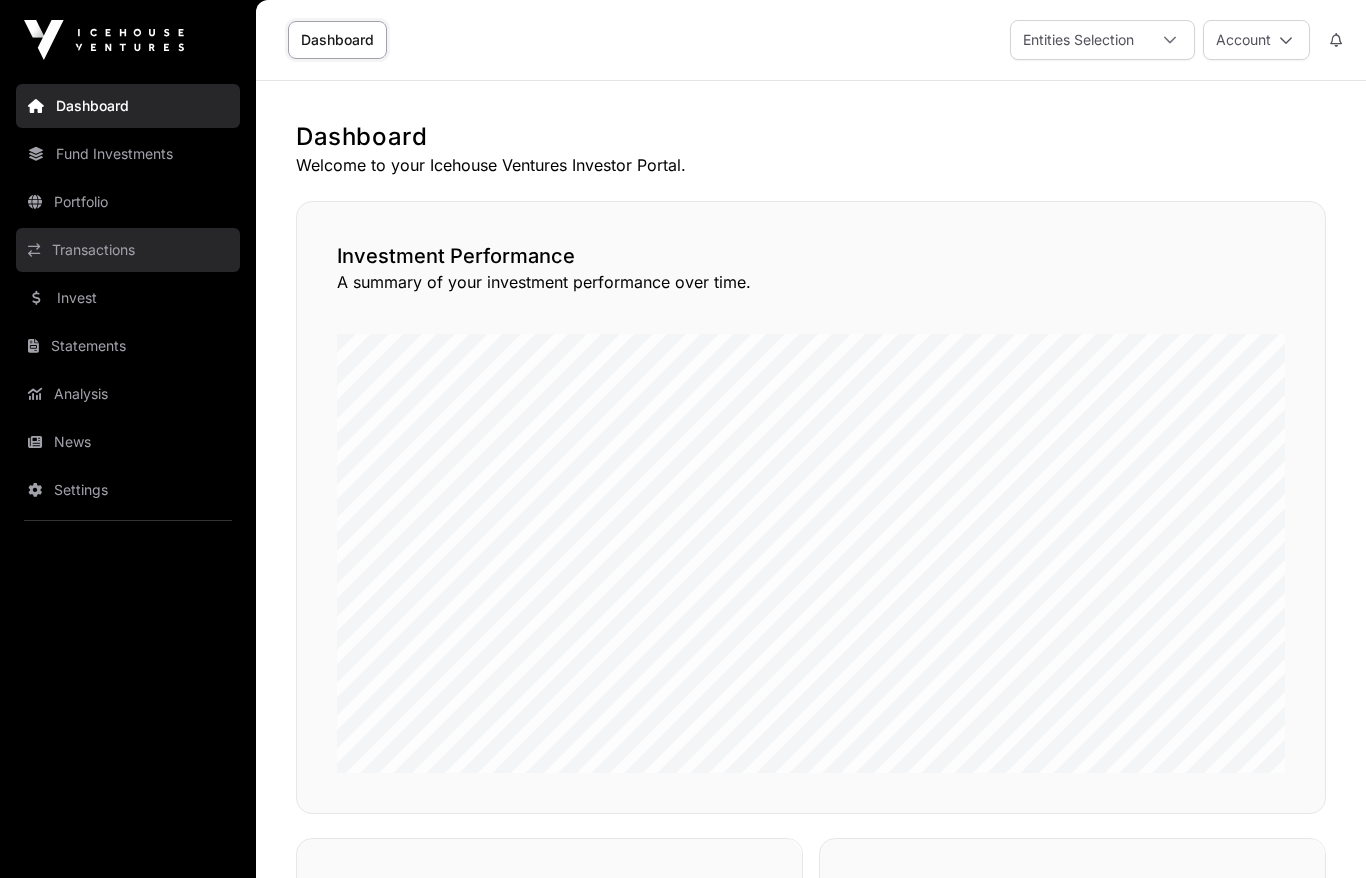 click on "Transactions" 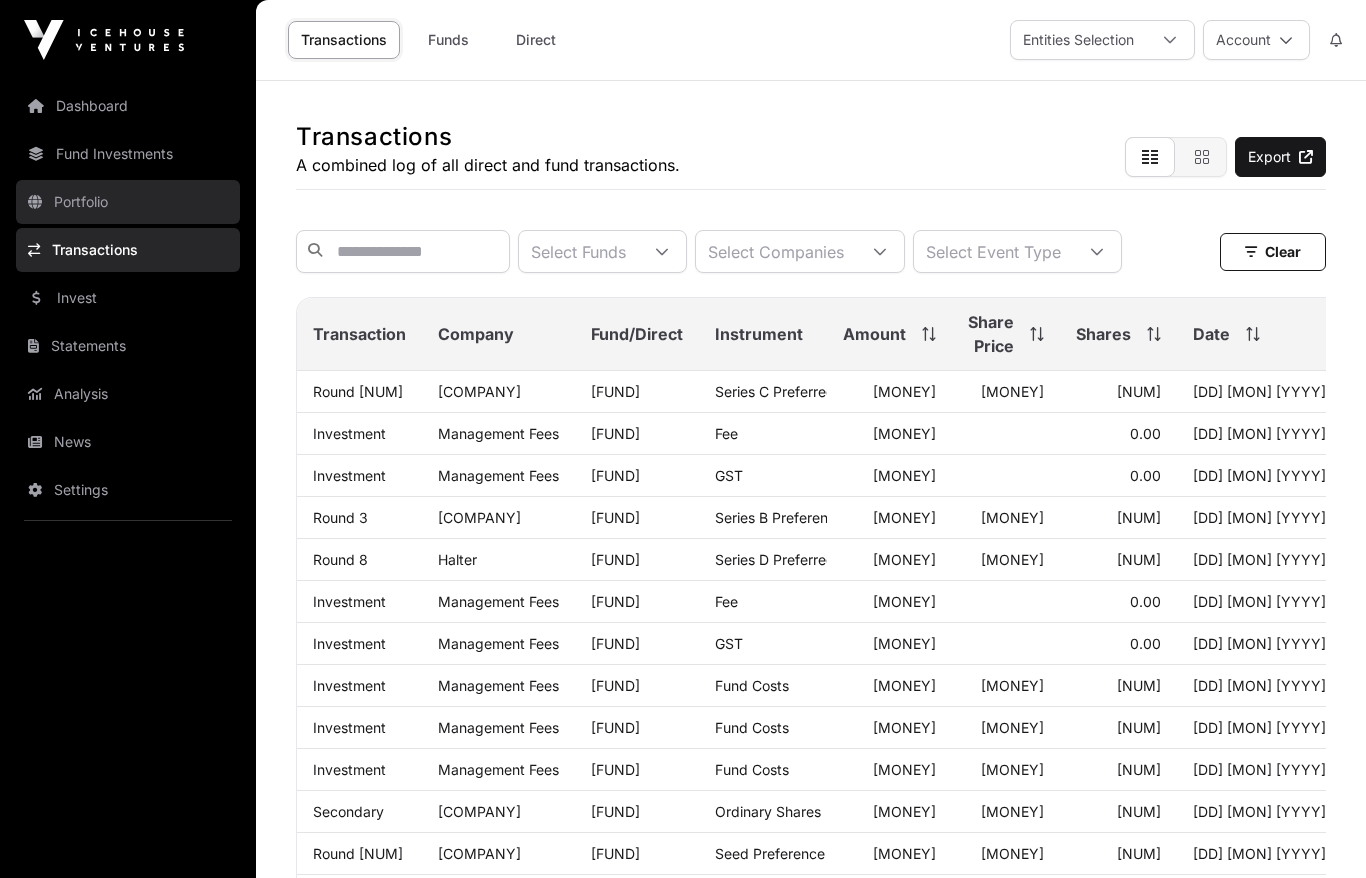 click on "Portfolio" 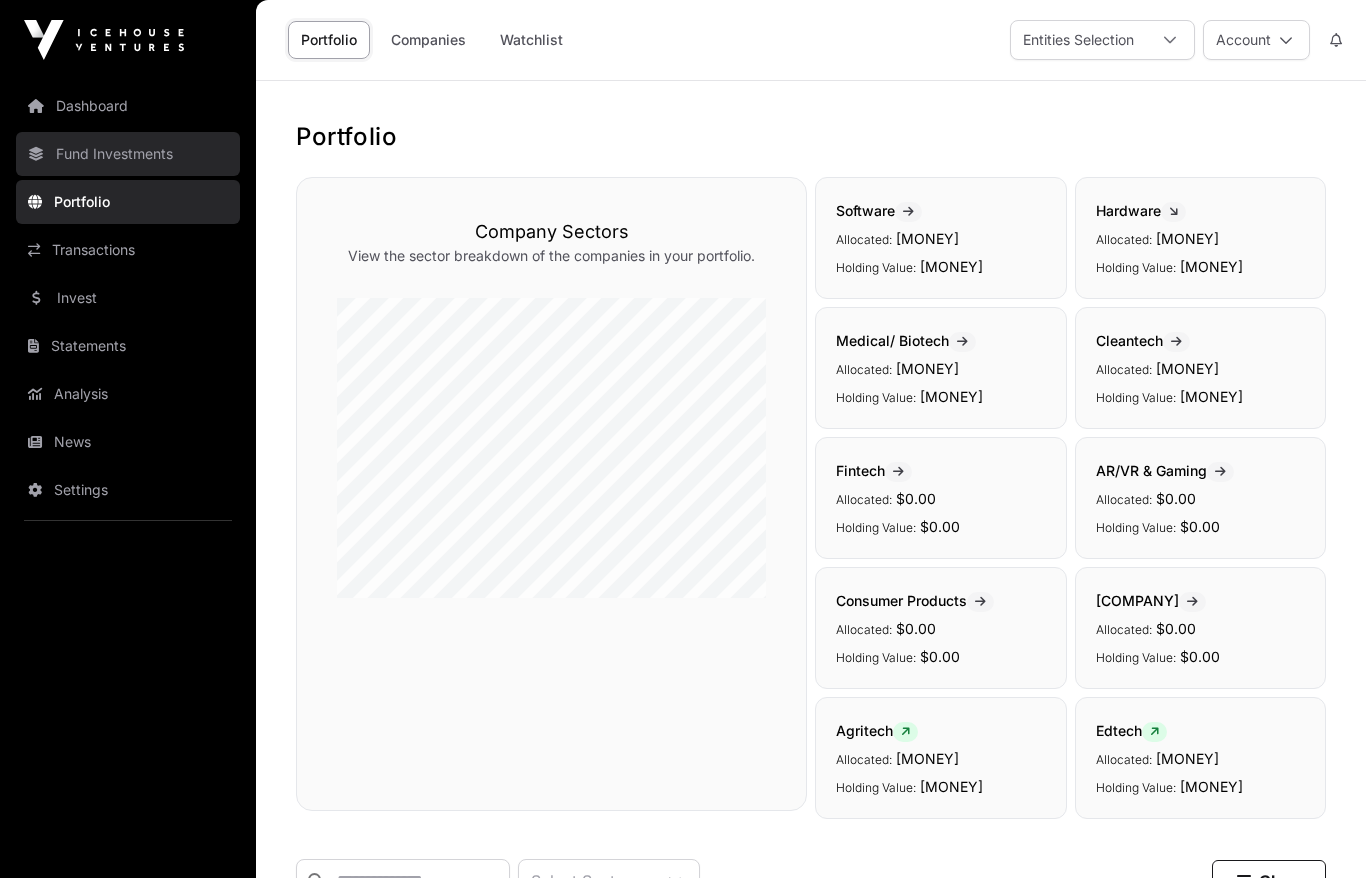 click on "Fund Investments" 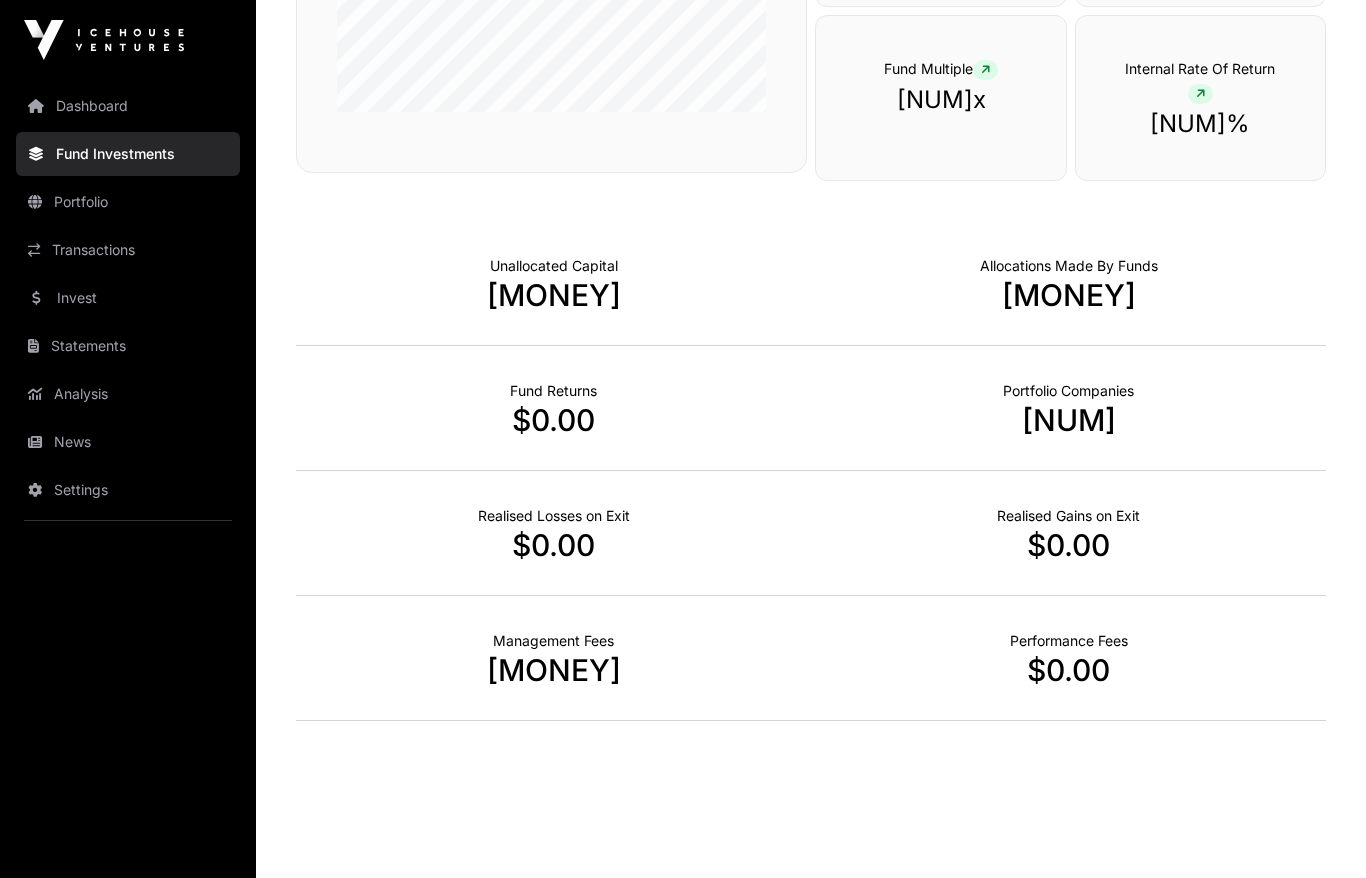 scroll, scrollTop: 1208, scrollLeft: 0, axis: vertical 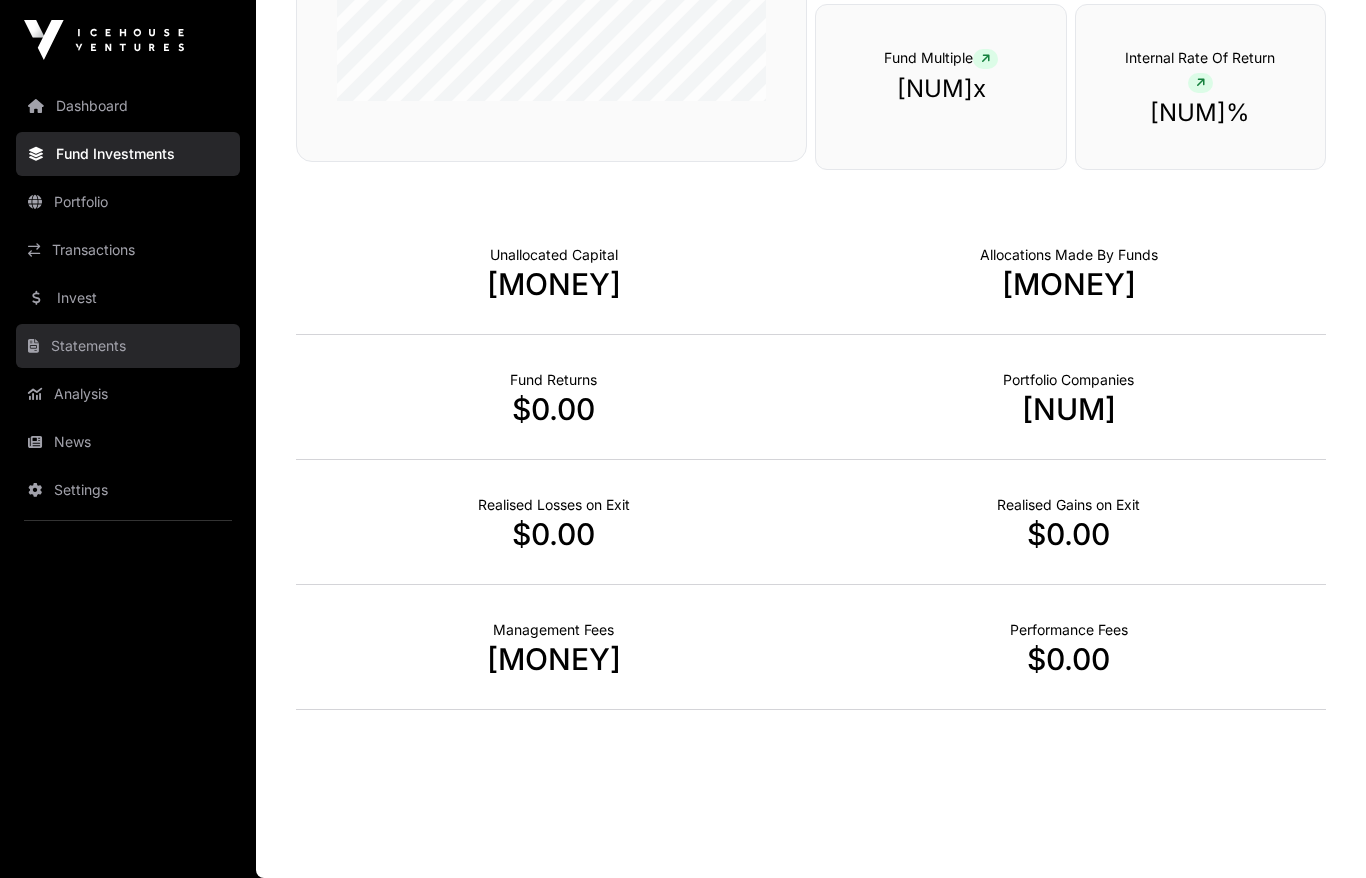 click on "Statements" 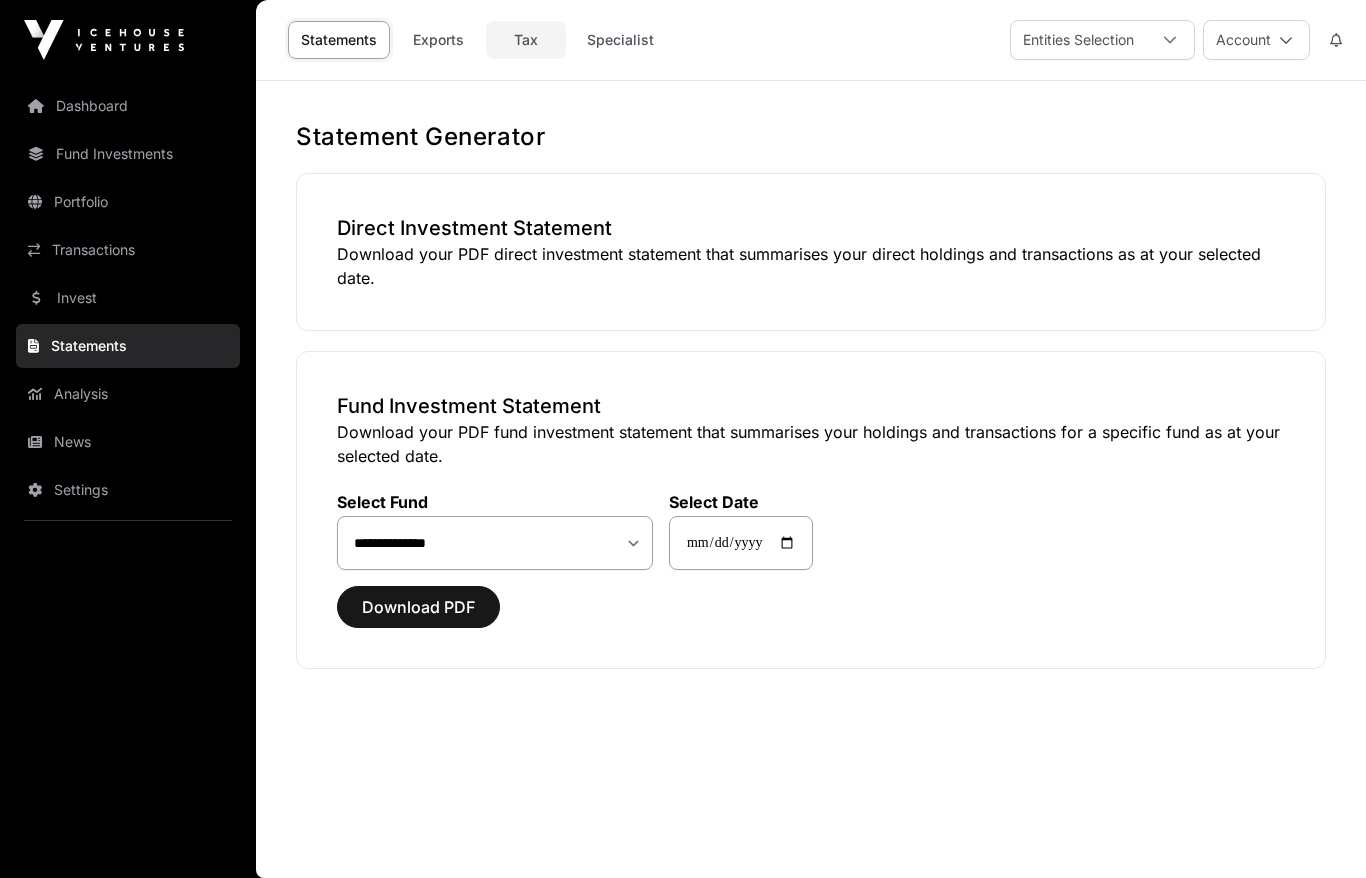click on "Tax" 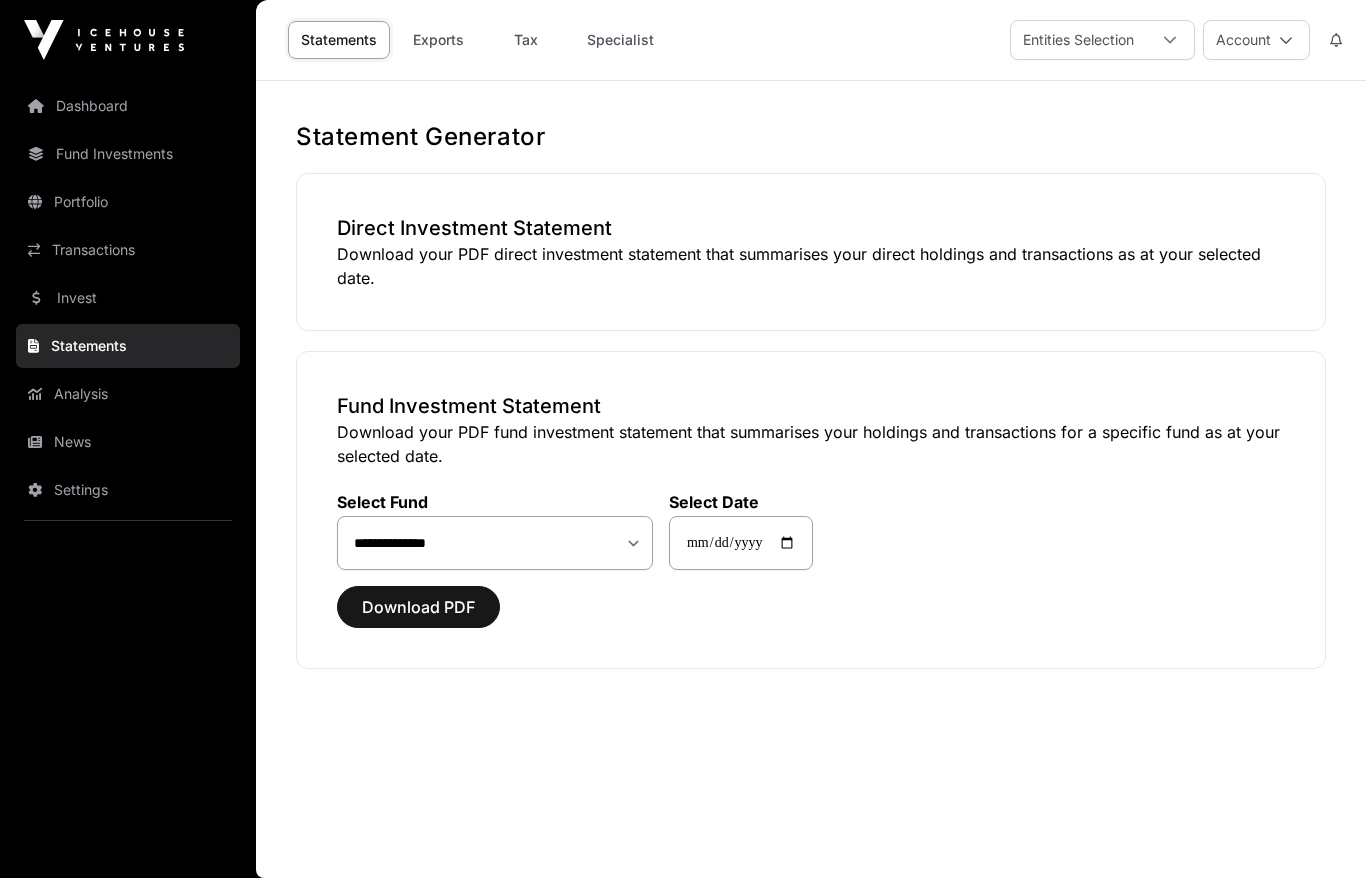 select 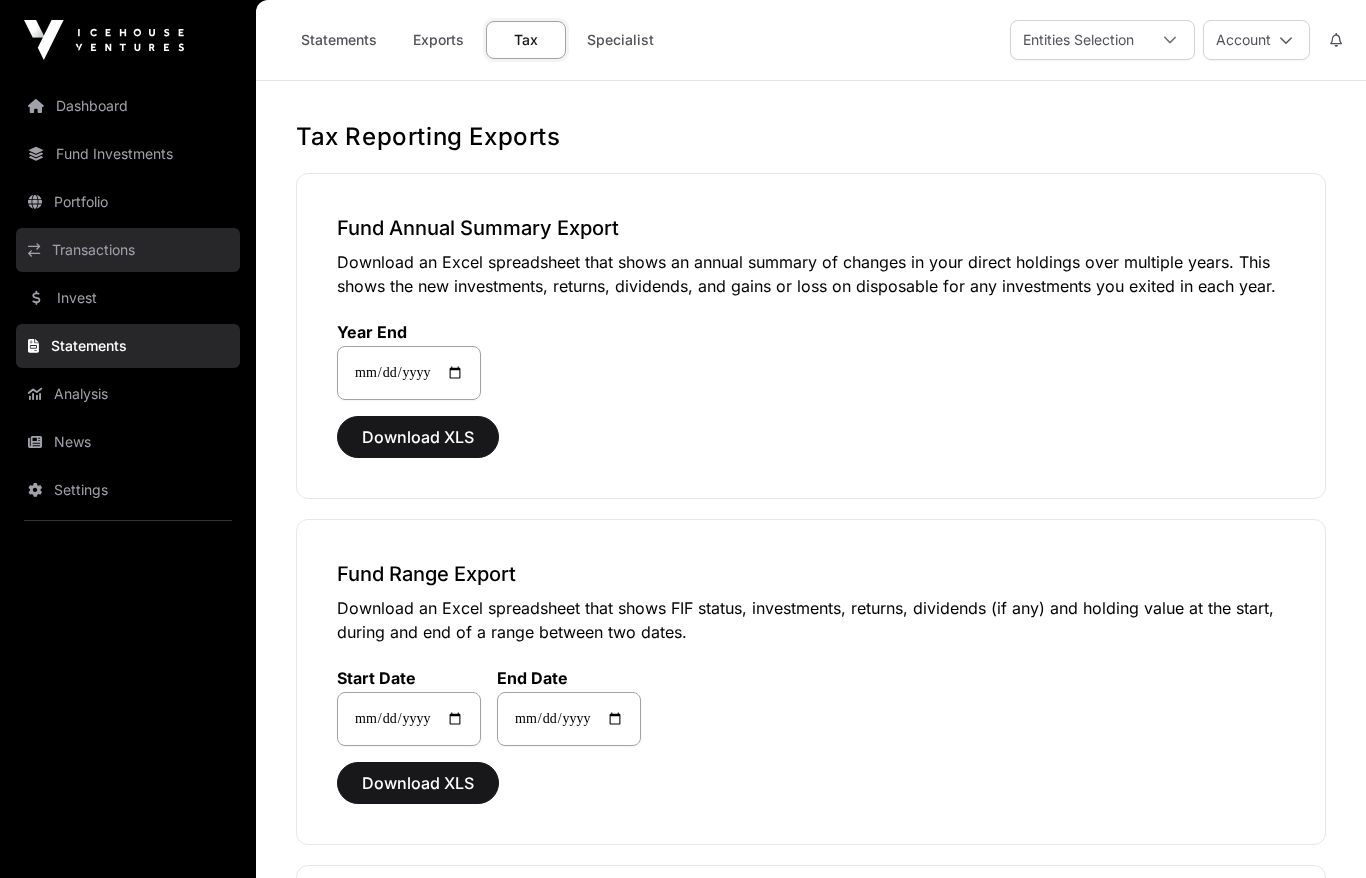 click on "Transactions" 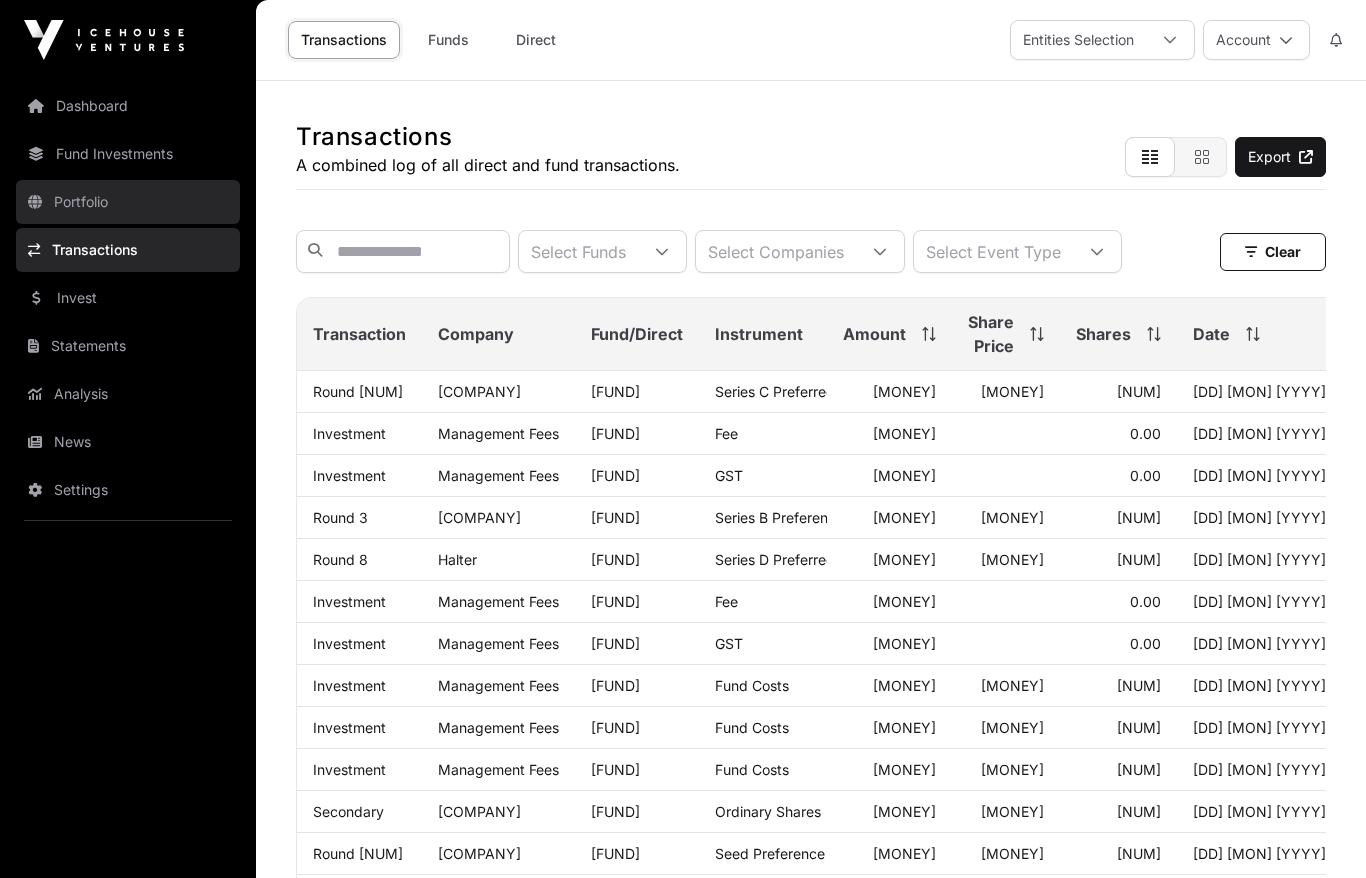 click on "Portfolio" 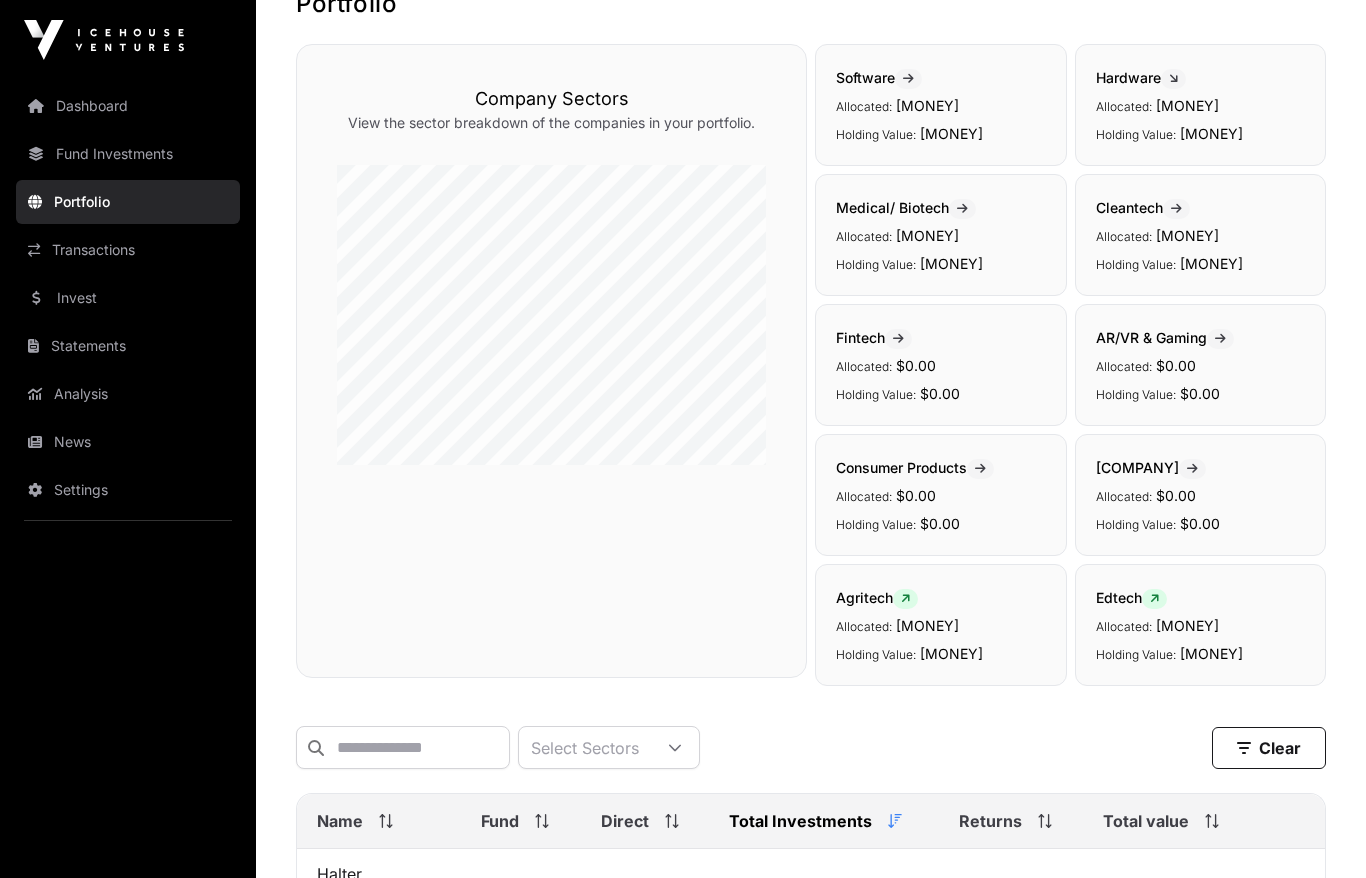 scroll, scrollTop: 0, scrollLeft: 0, axis: both 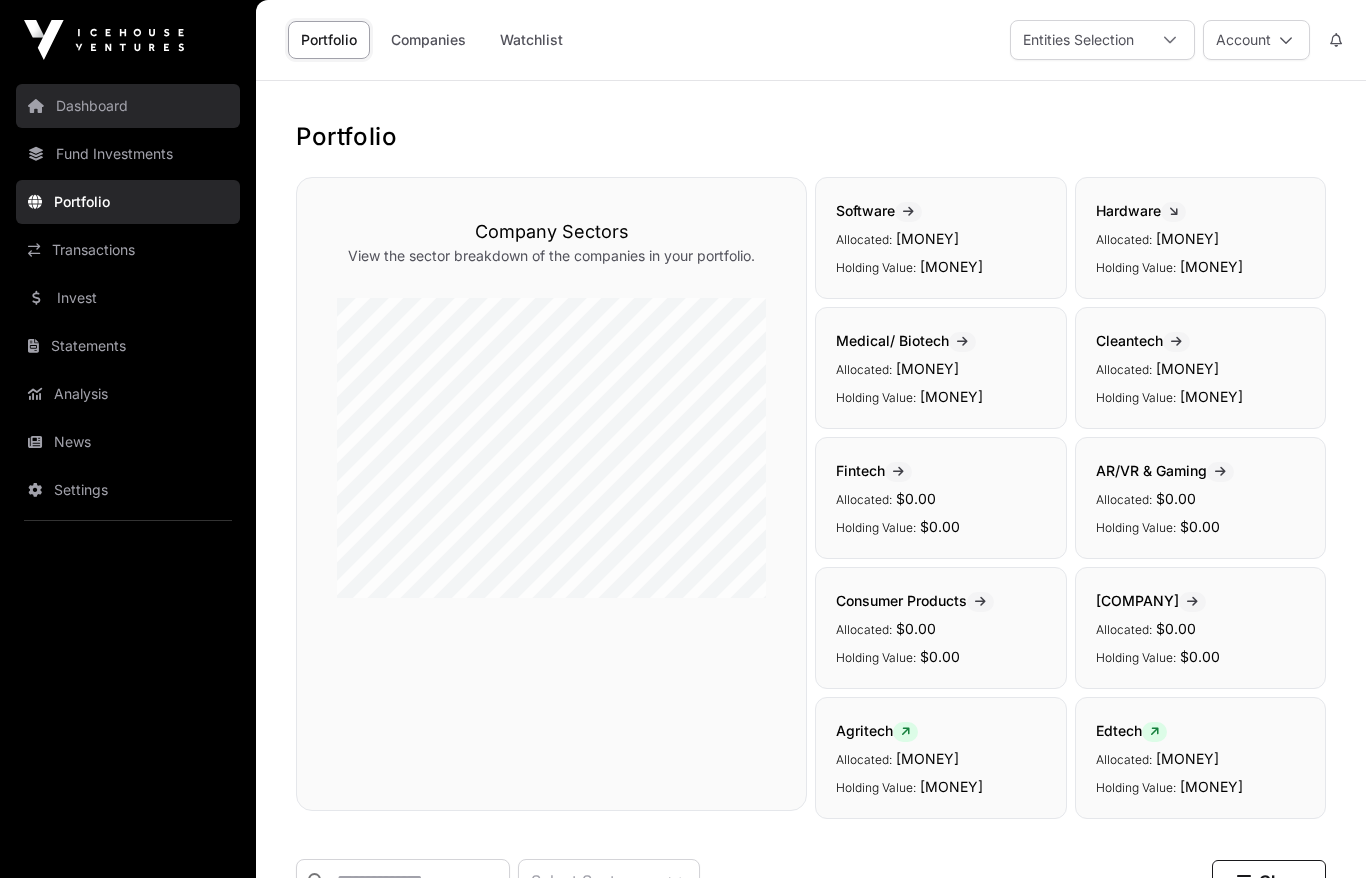 click on "Dashboard" 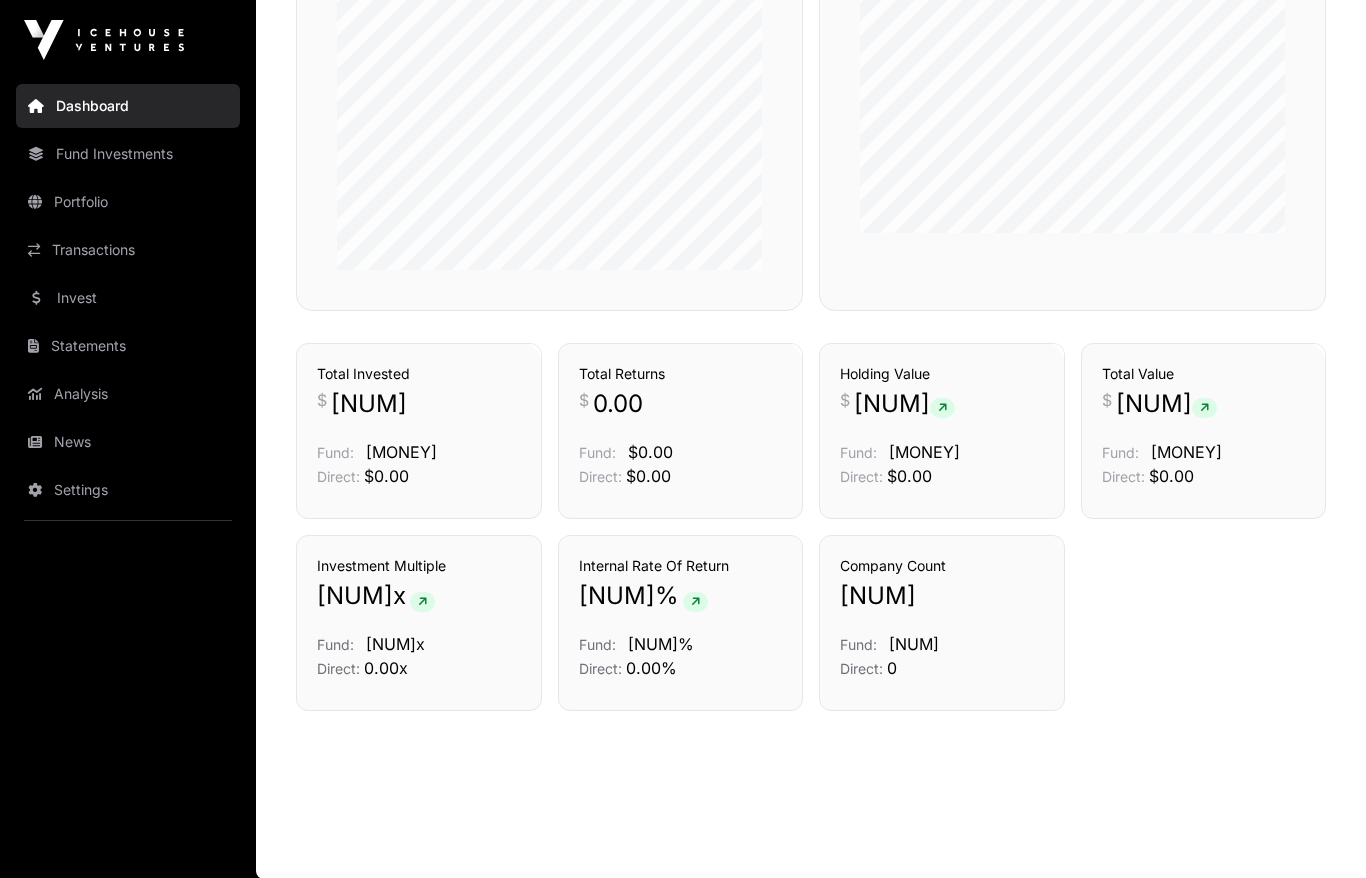 scroll, scrollTop: 990, scrollLeft: 0, axis: vertical 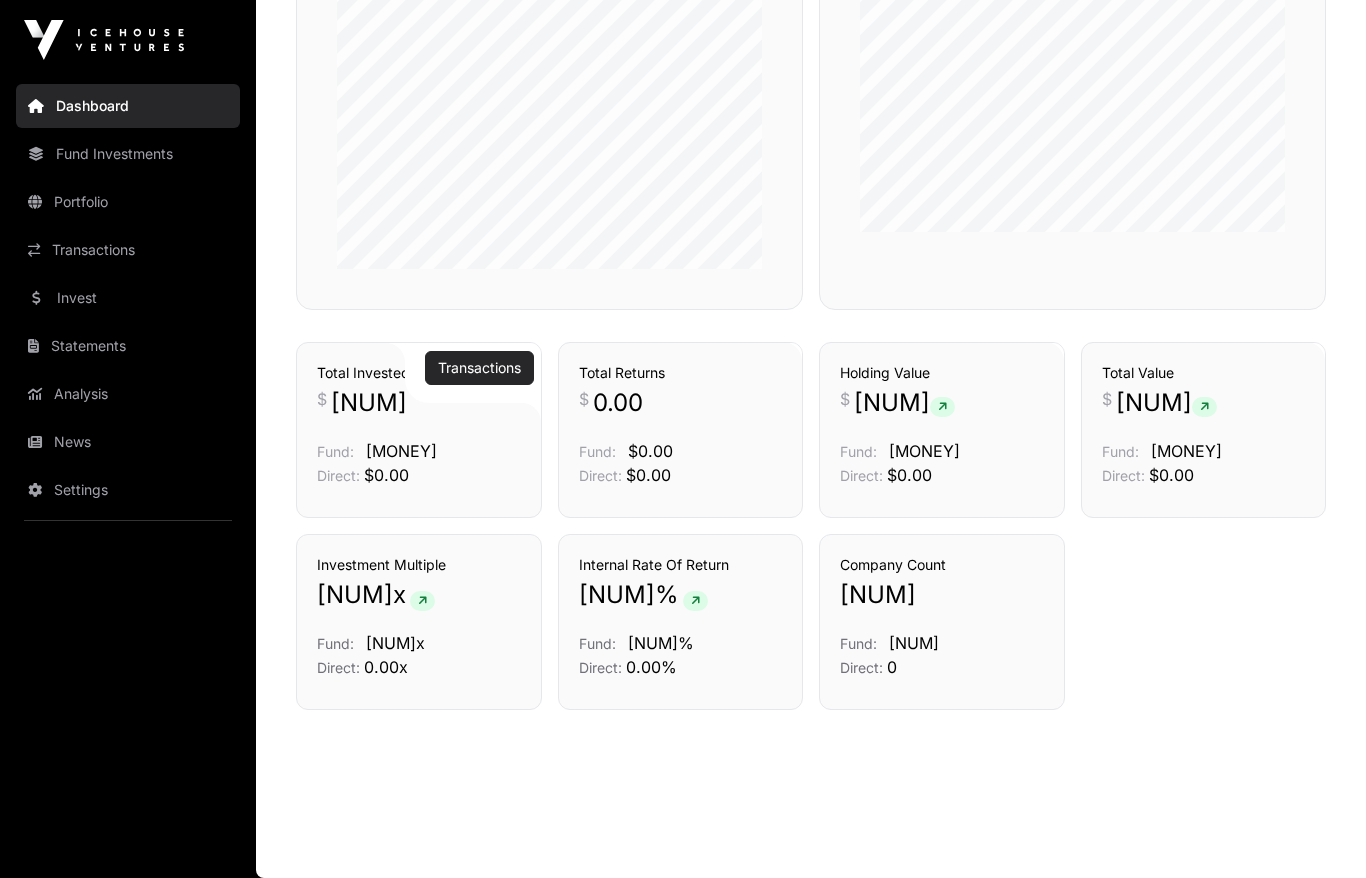 click on "Transactions" 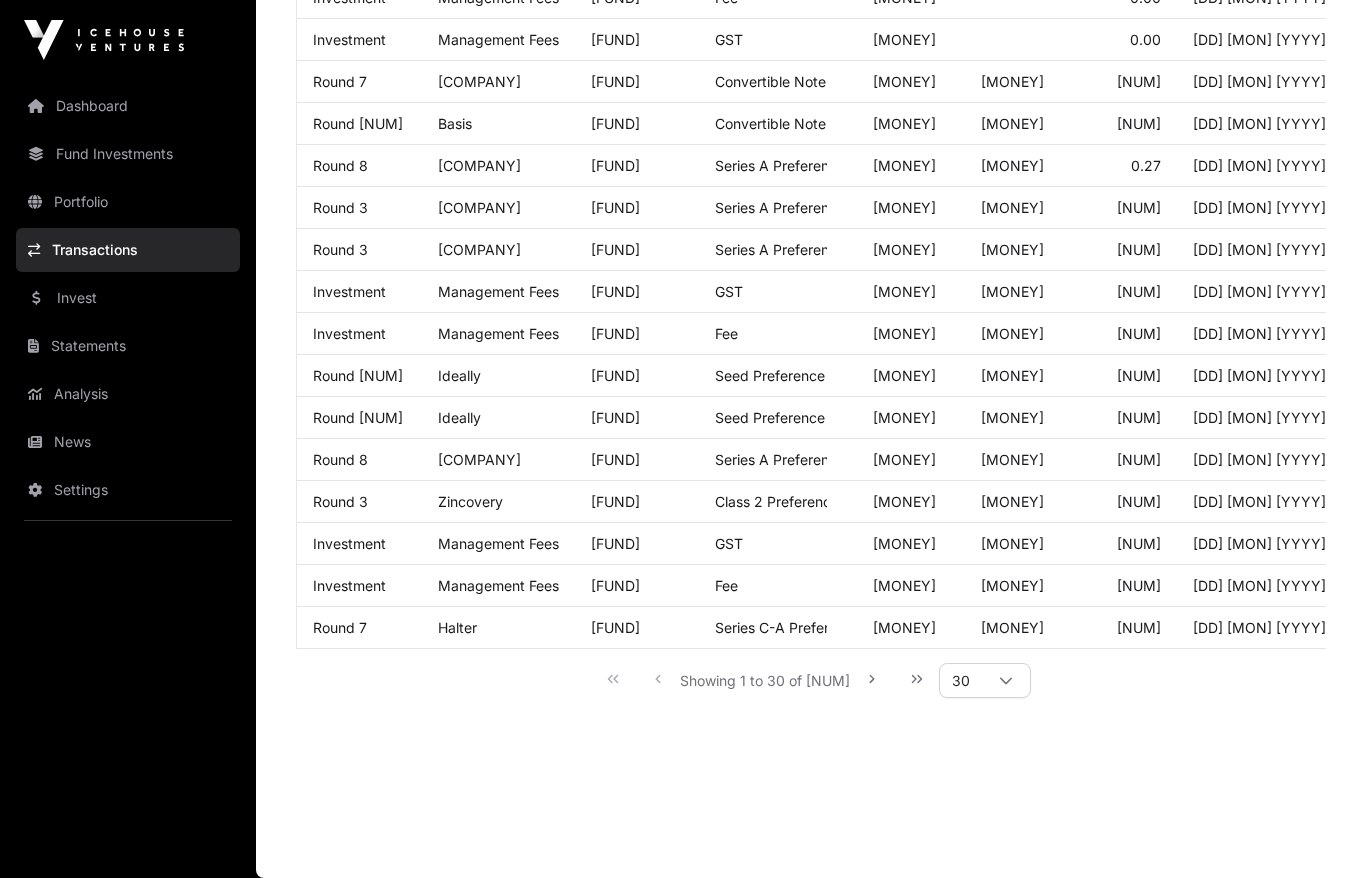scroll, scrollTop: 0, scrollLeft: 0, axis: both 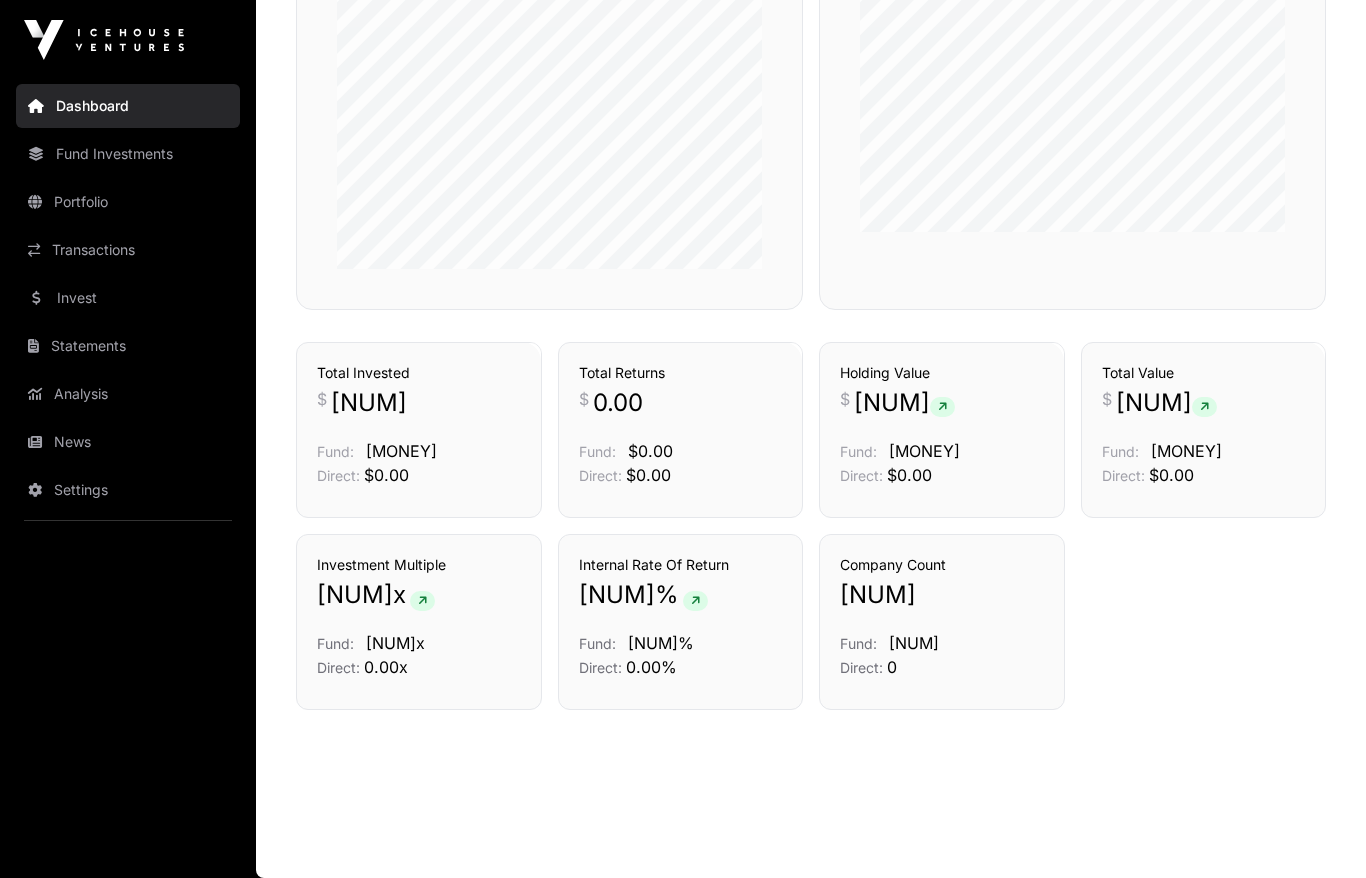 click on "[NUM]" 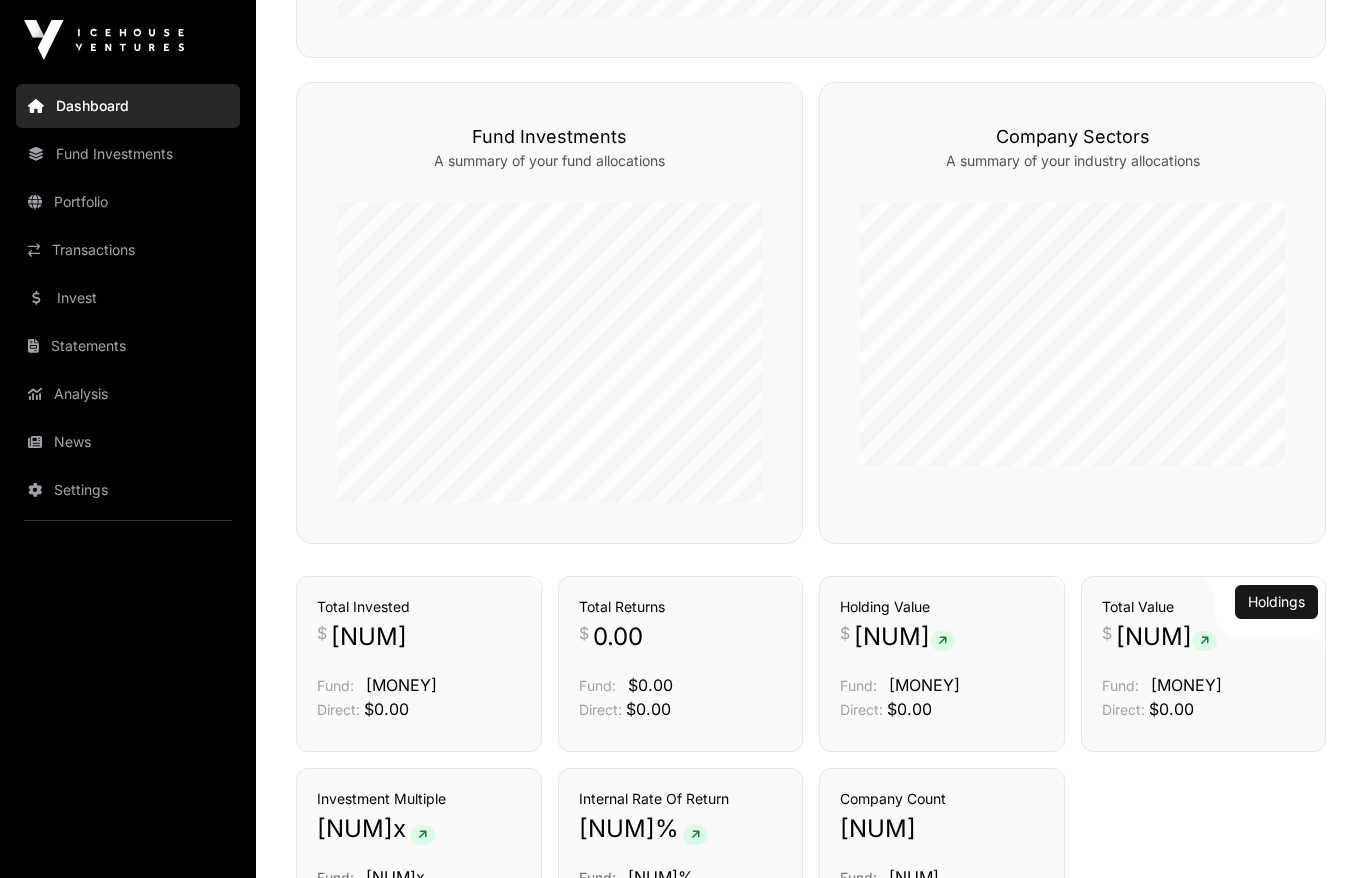 scroll, scrollTop: 729, scrollLeft: 0, axis: vertical 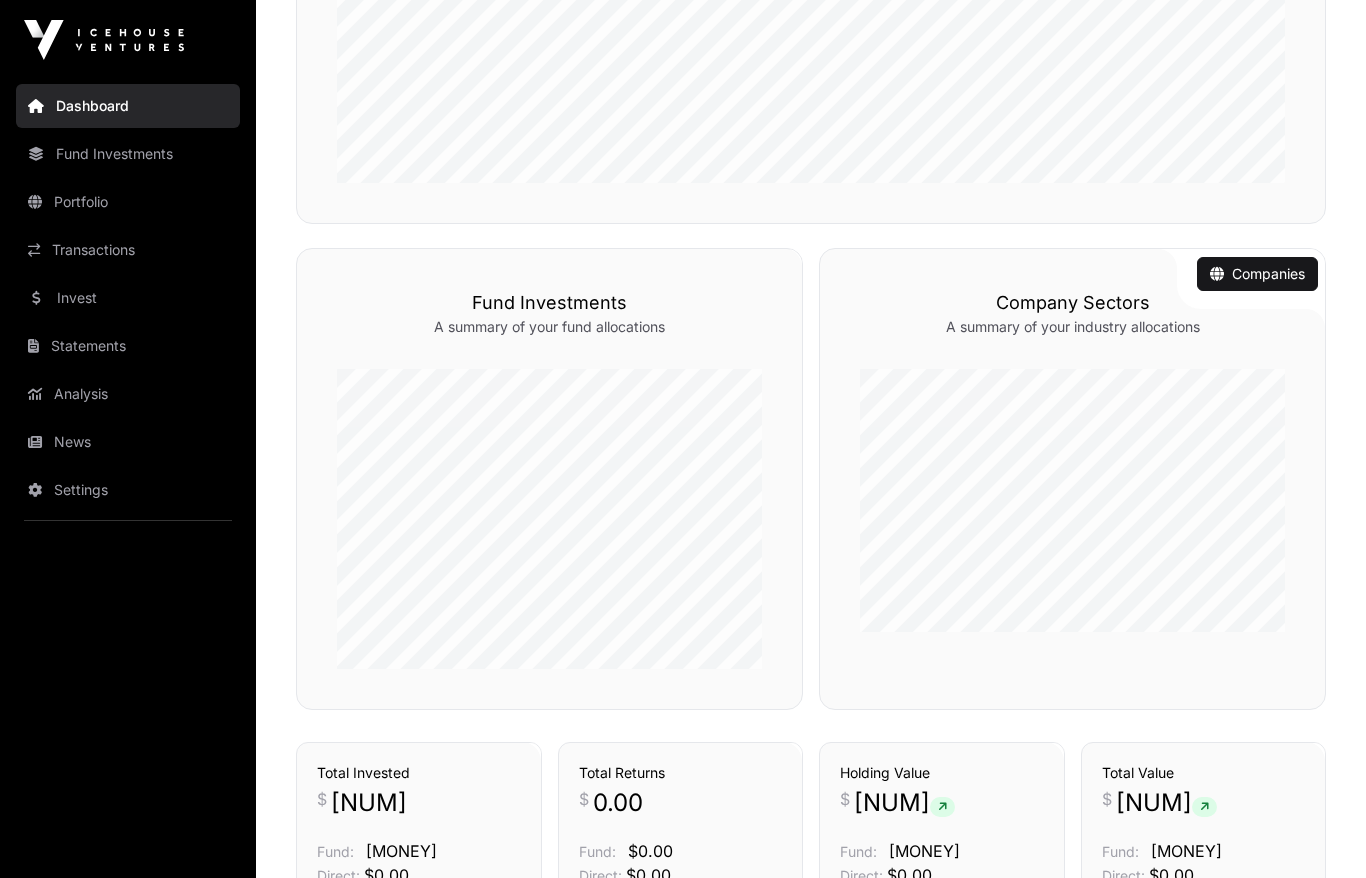 click on "Companies   Company Sectors   A summary of your industry allocations" 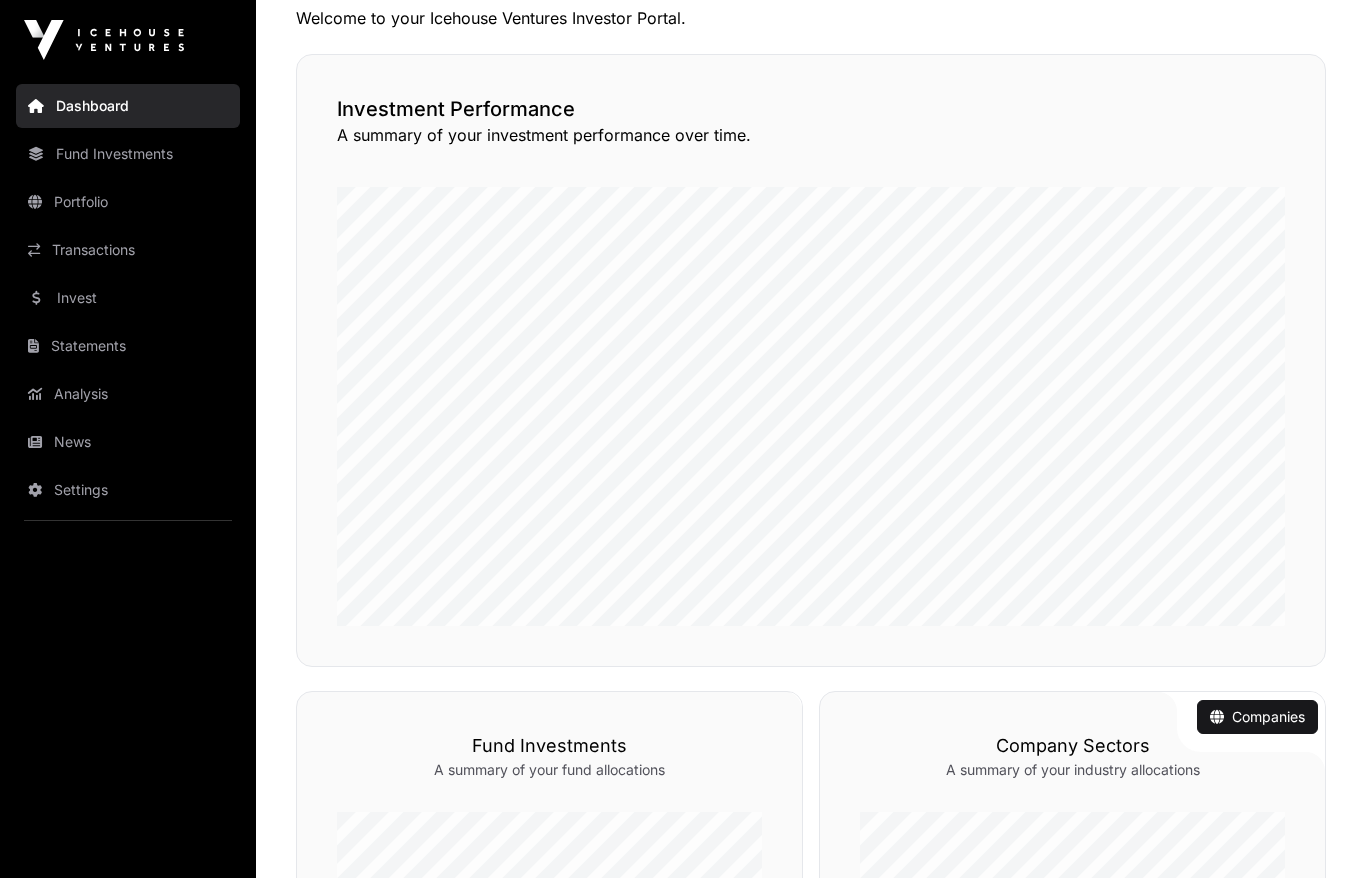 scroll, scrollTop: 118, scrollLeft: 0, axis: vertical 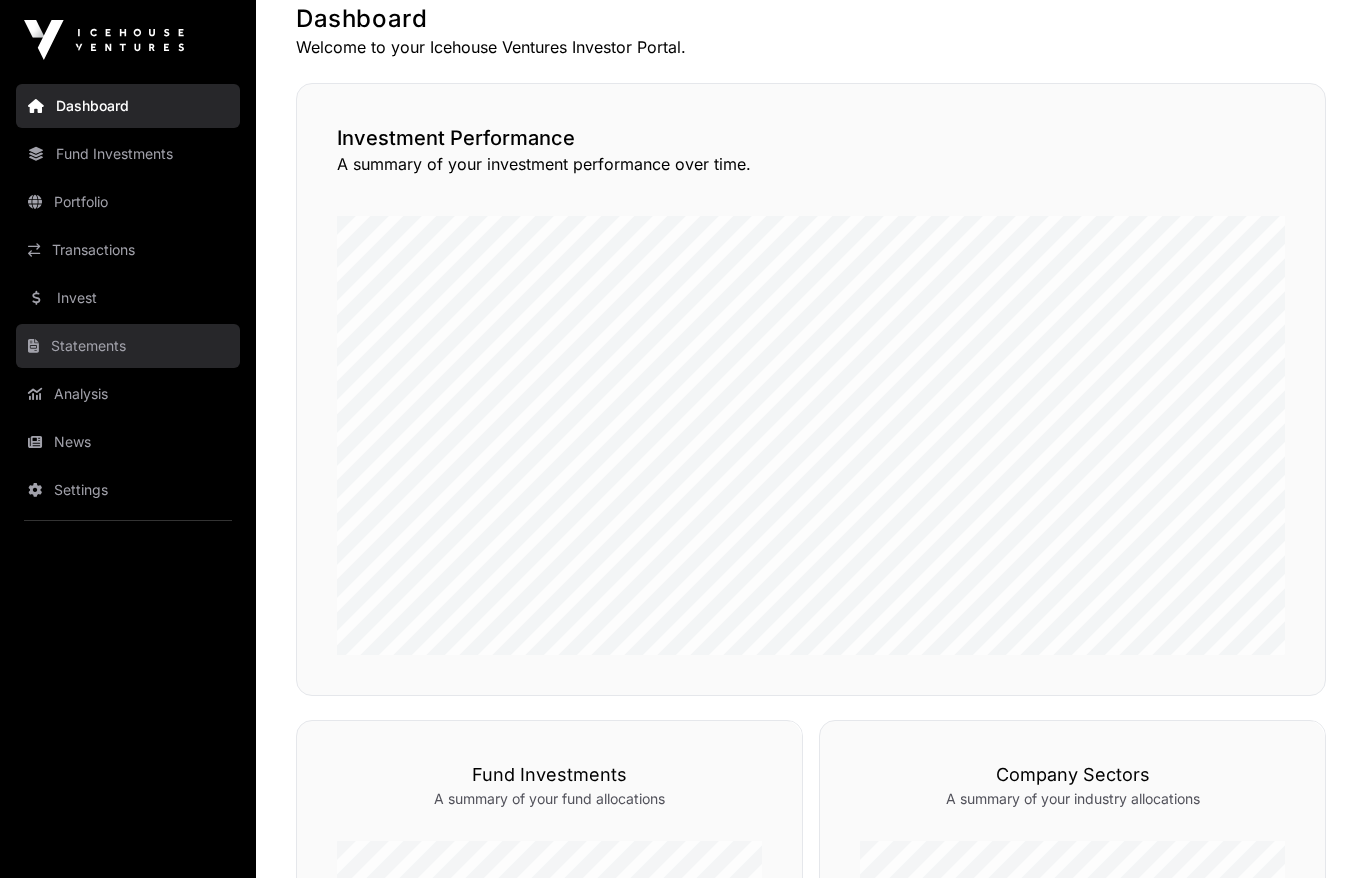 click on "Statements" 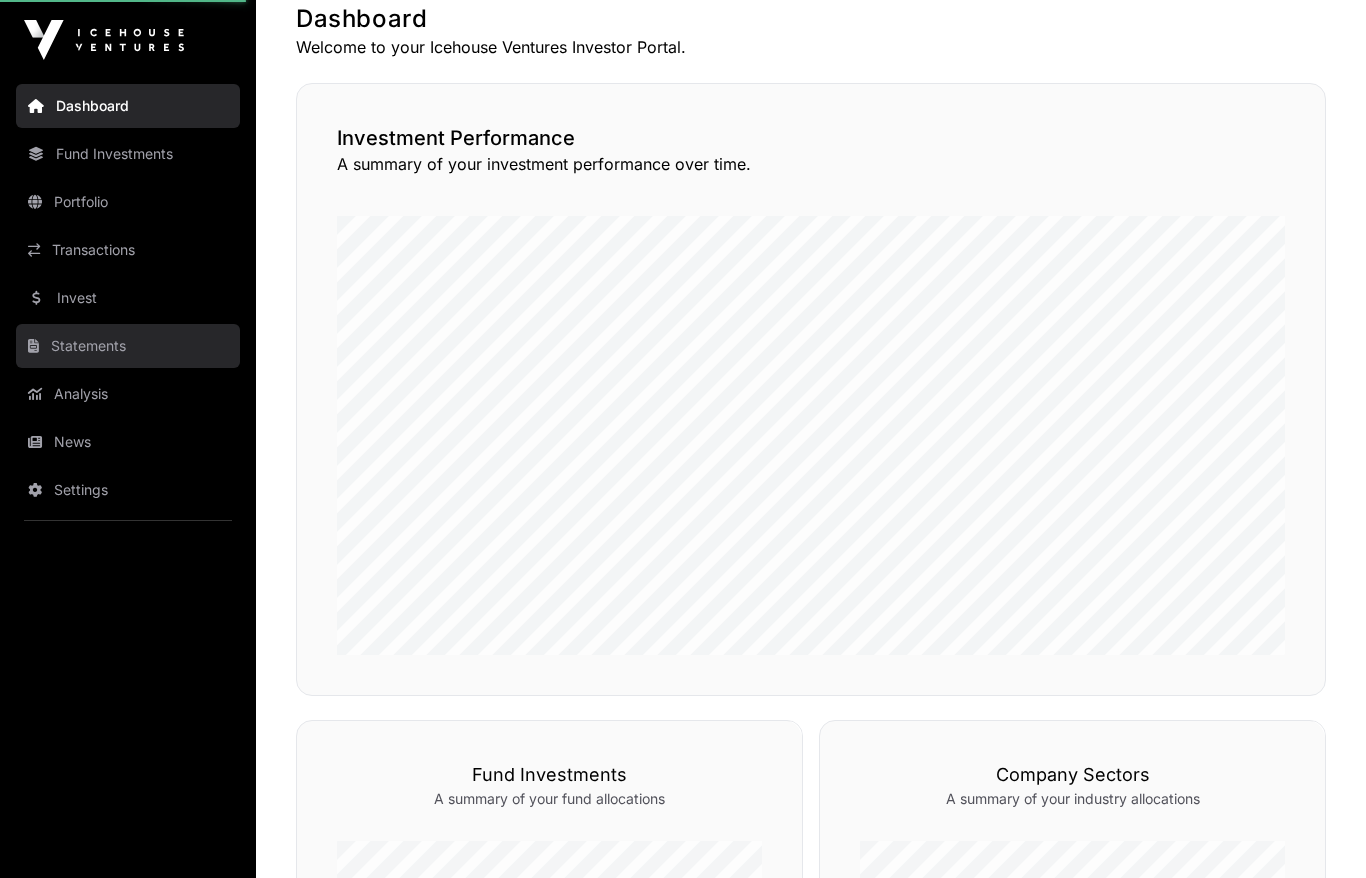 scroll, scrollTop: 0, scrollLeft: 0, axis: both 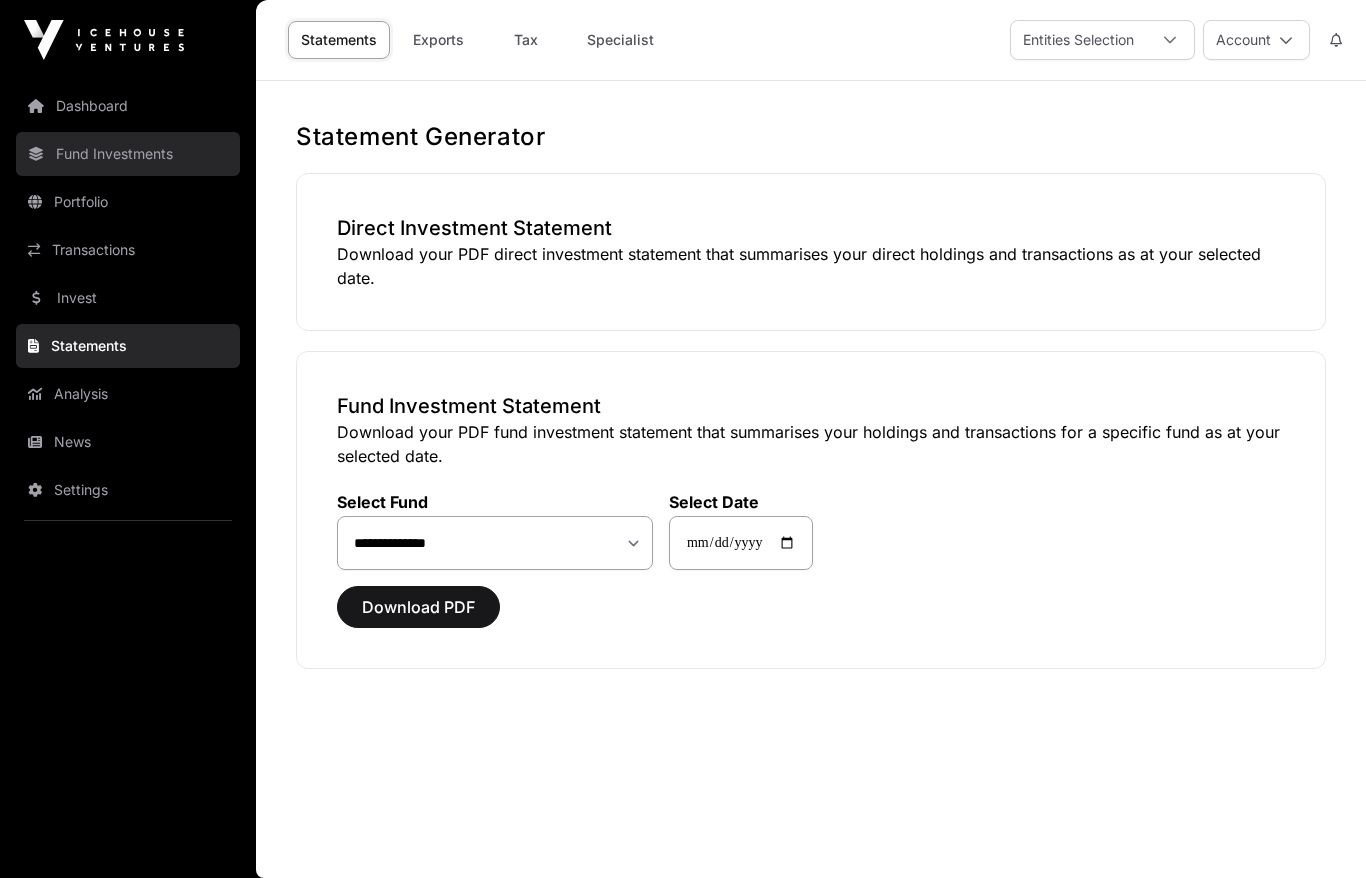 click on "Fund Investments" 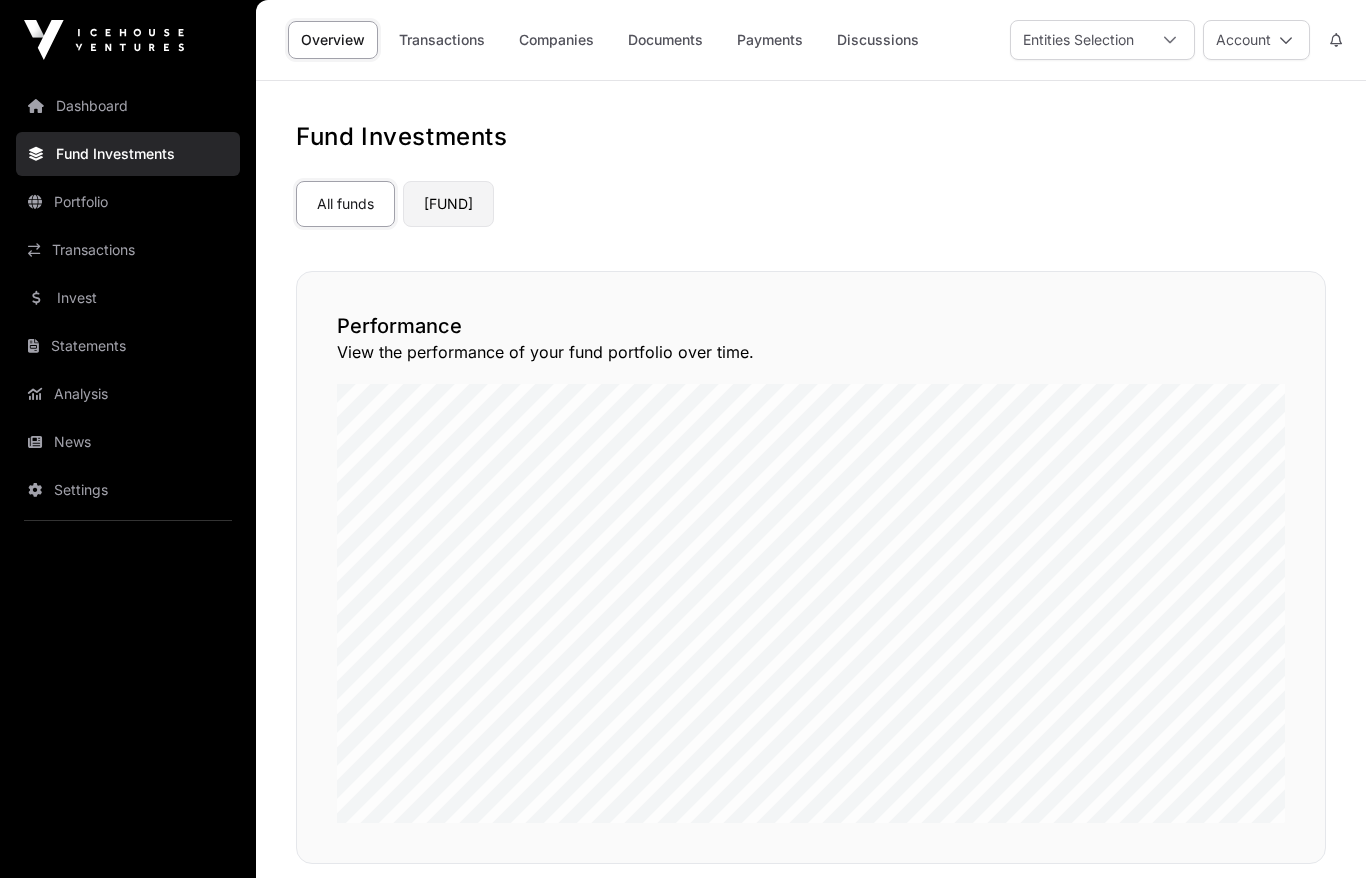 click on "[FUND]" 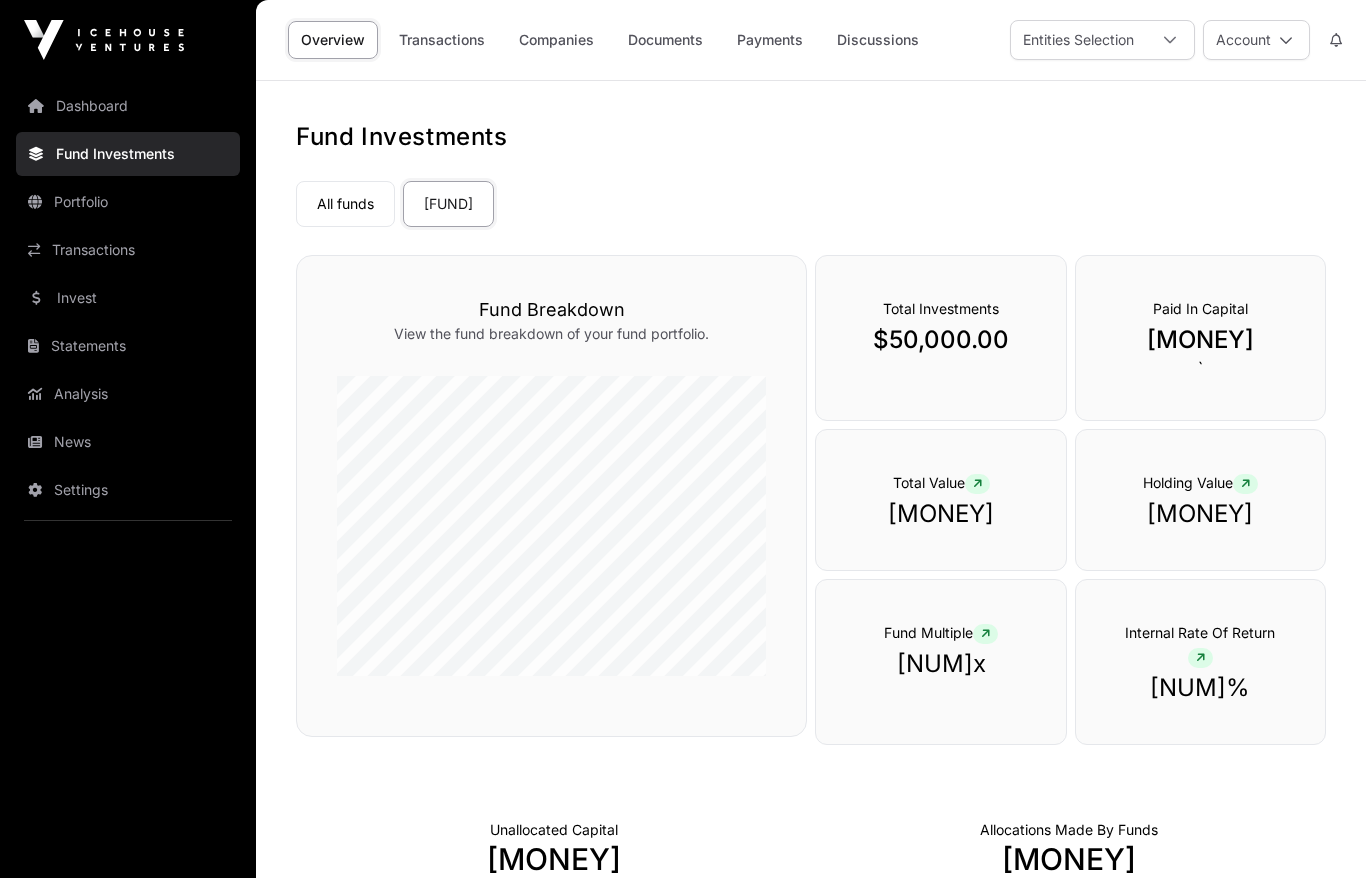 click on "Portfolio" 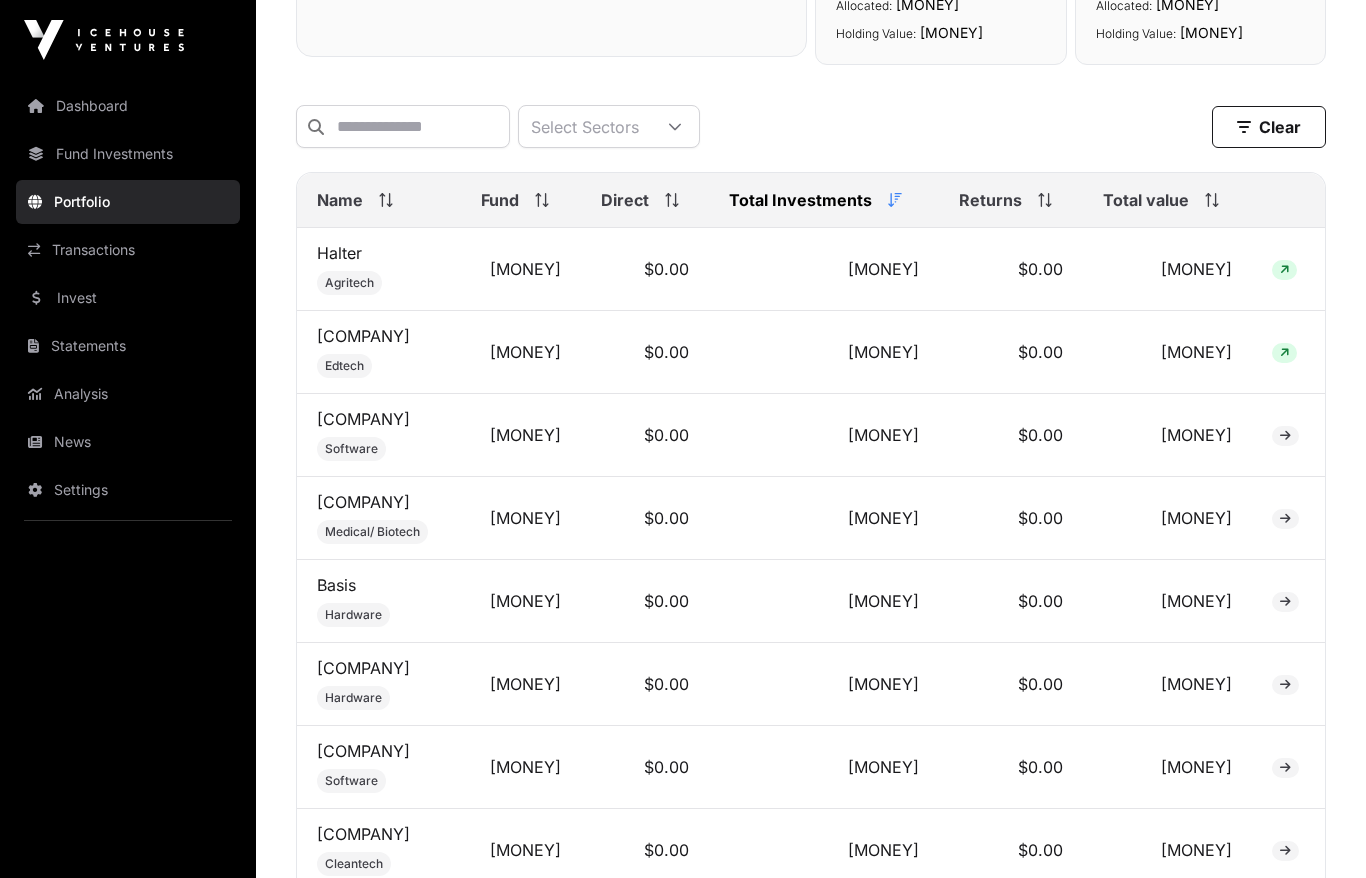 scroll, scrollTop: 755, scrollLeft: 0, axis: vertical 